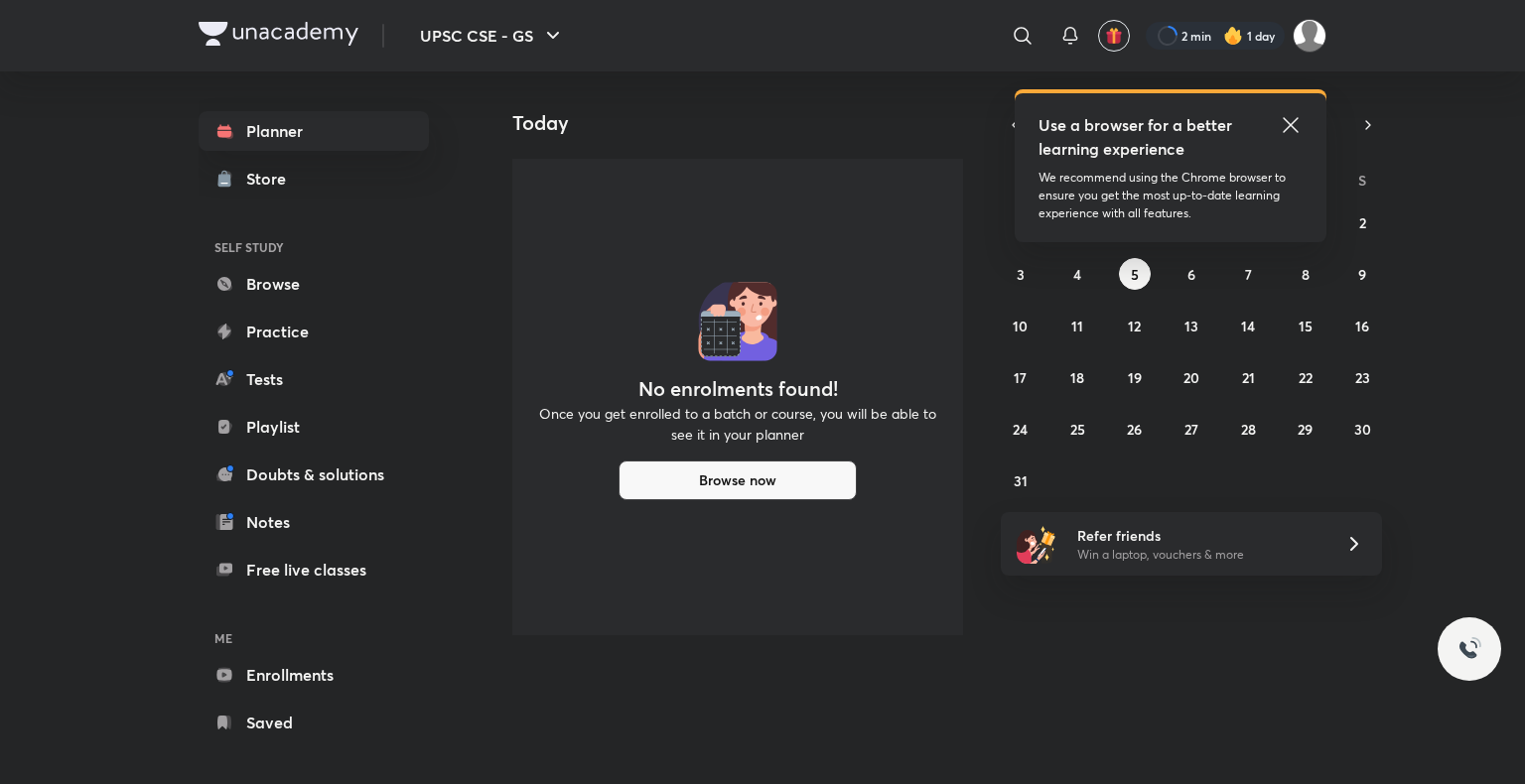 scroll, scrollTop: 0, scrollLeft: 0, axis: both 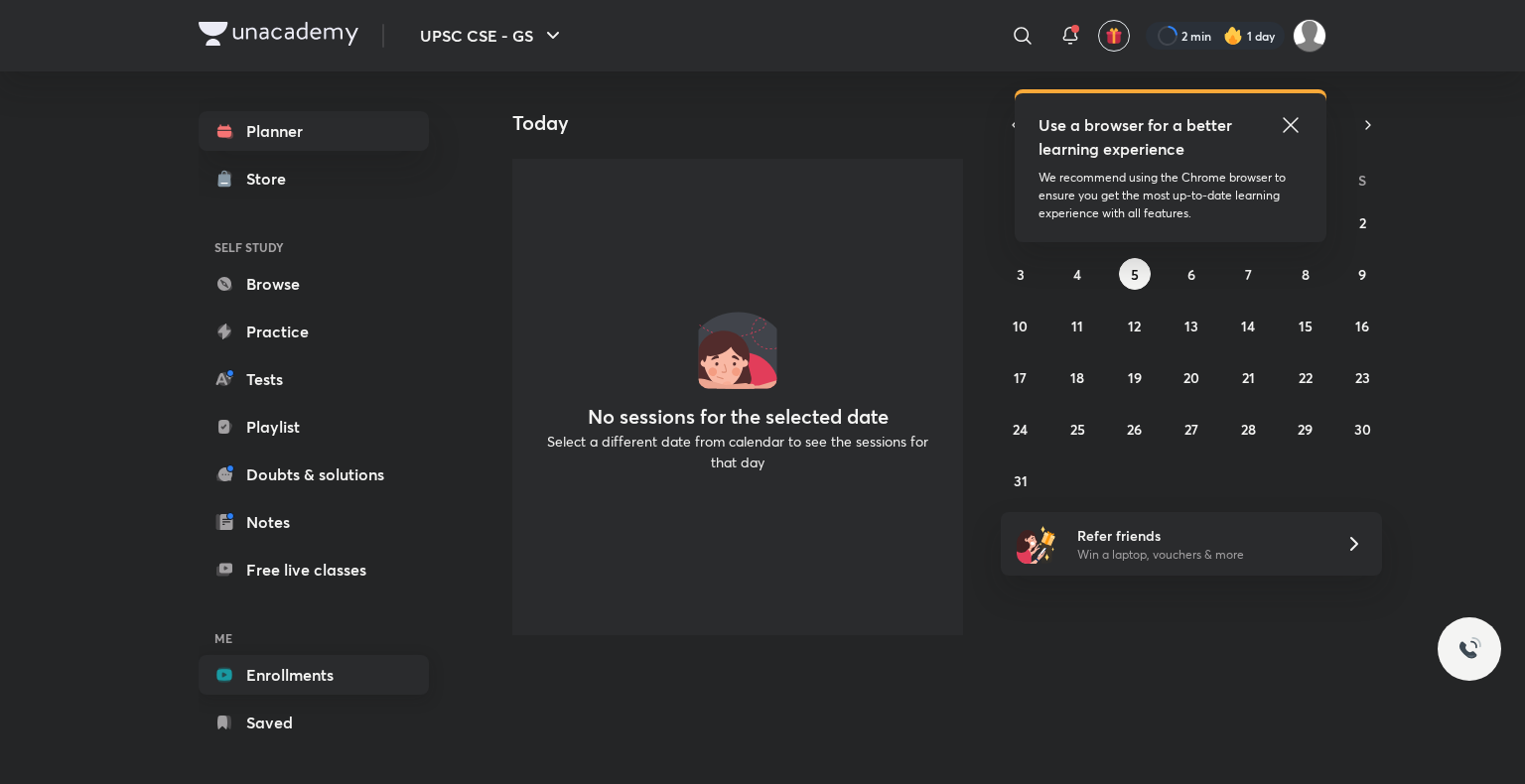 click on "Enrollments" at bounding box center [314, 675] 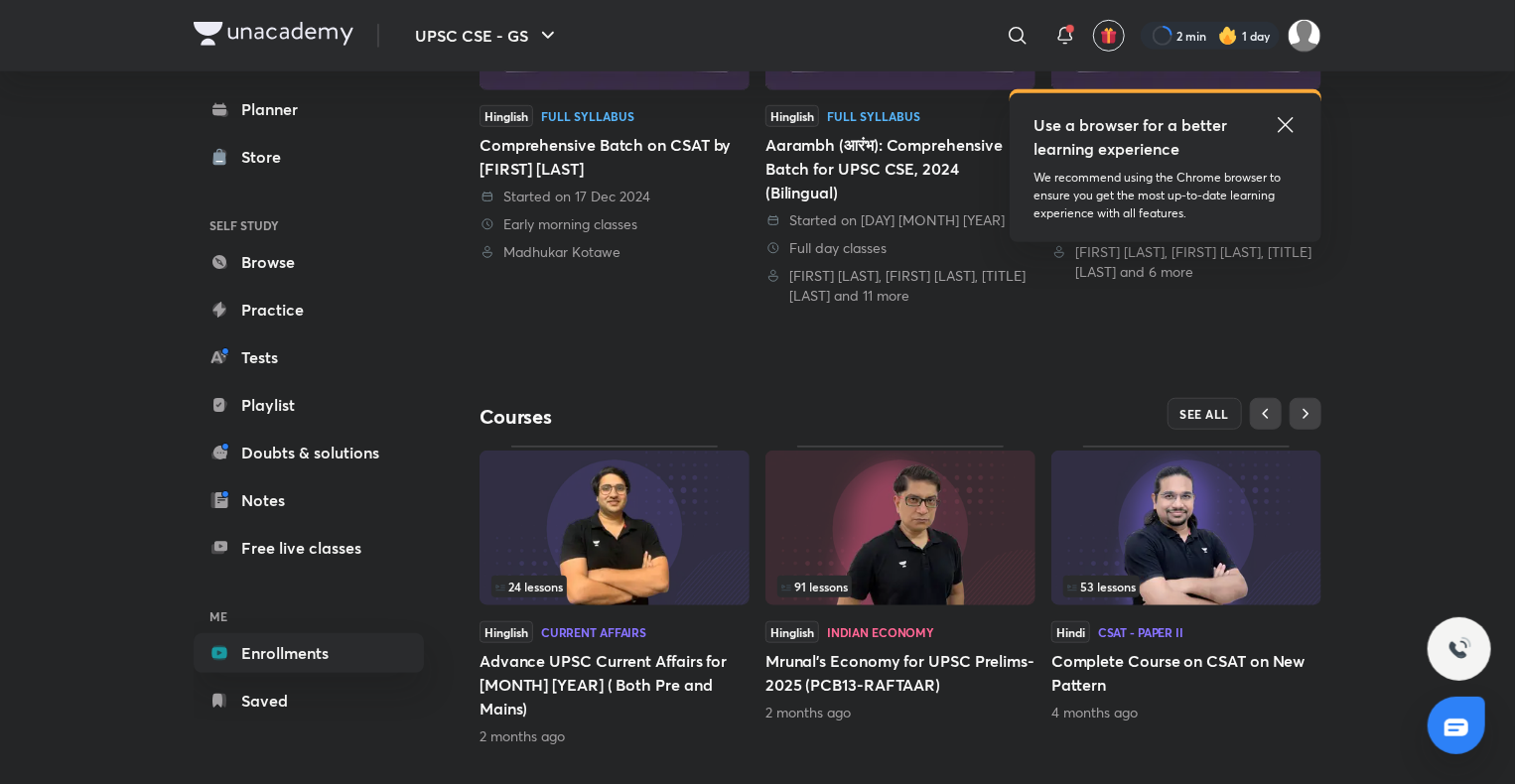 scroll, scrollTop: 603, scrollLeft: 0, axis: vertical 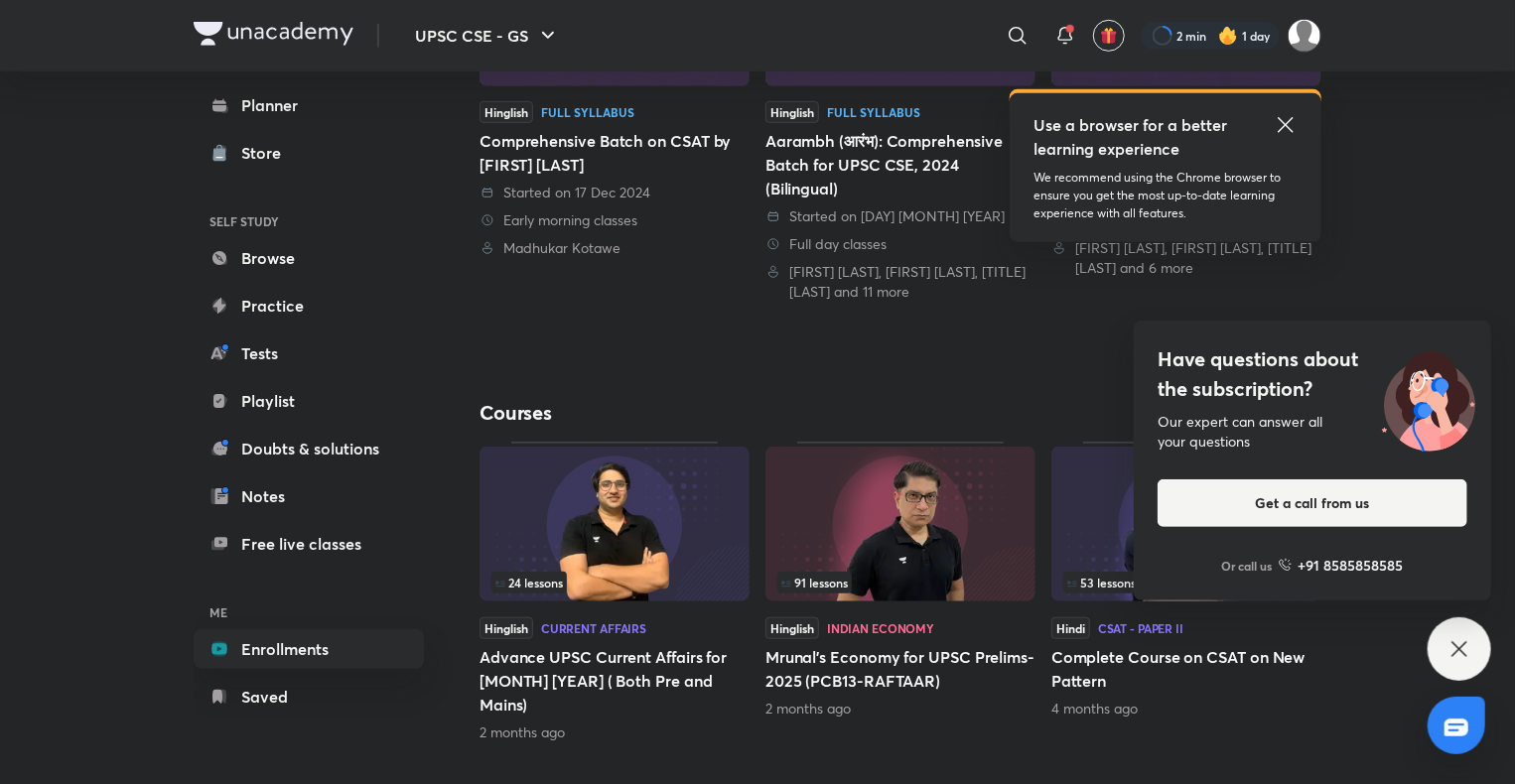 click at bounding box center [1186, 524] 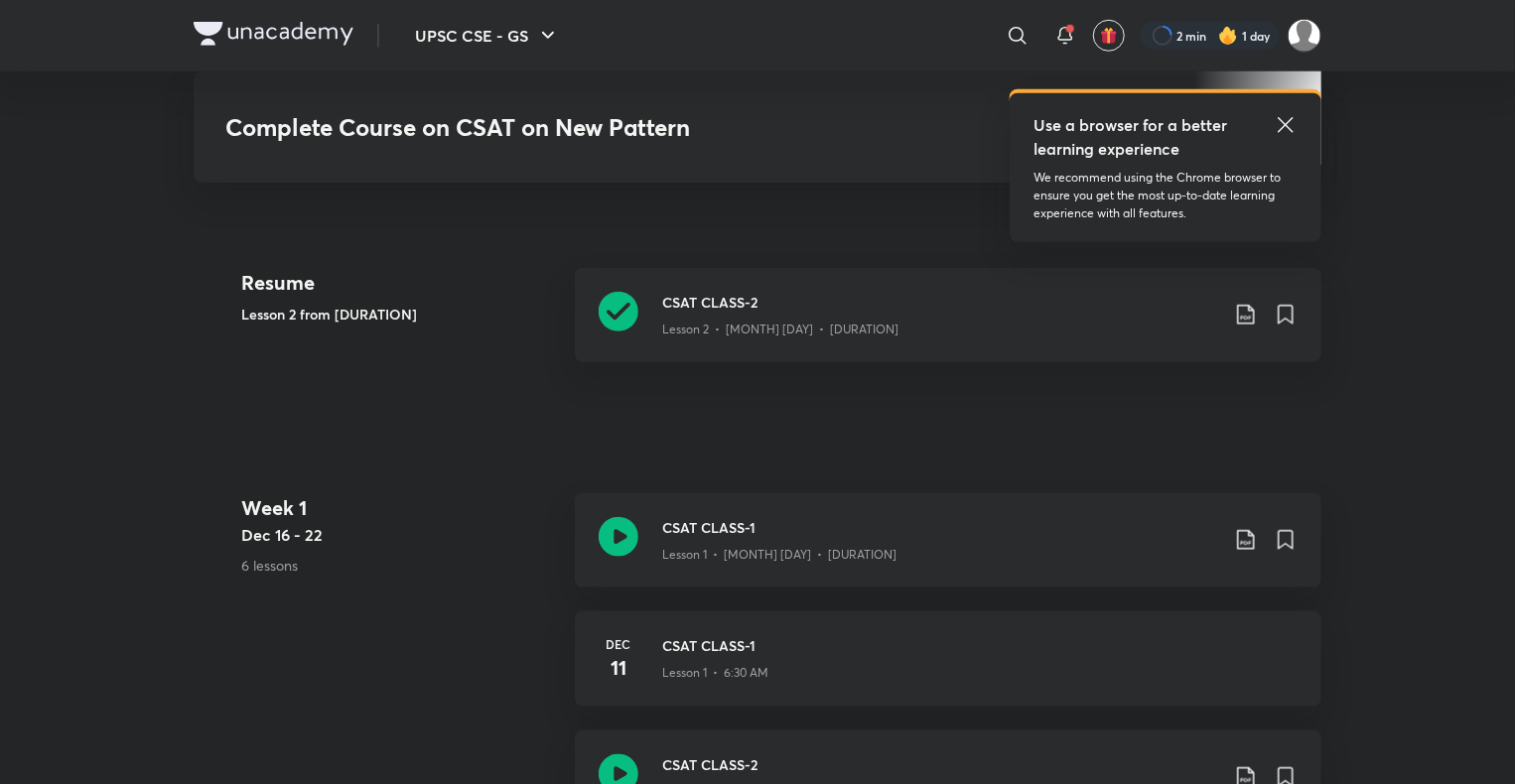 scroll, scrollTop: 873, scrollLeft: 0, axis: vertical 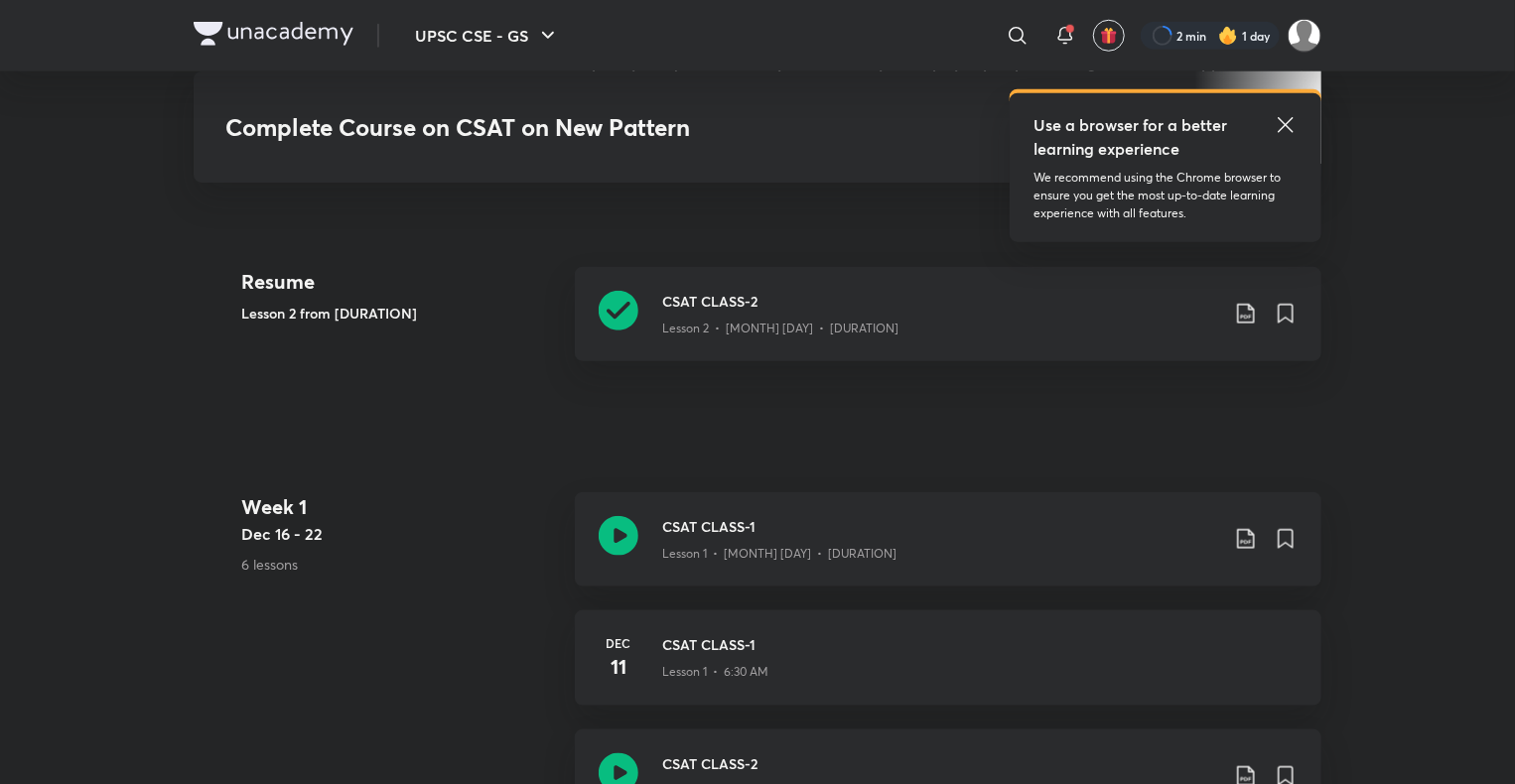 click on "CSAT CLASS-1 Lesson 1  •  [MONTH] [DAY]  •  [DURATION]" at bounding box center [948, 551] 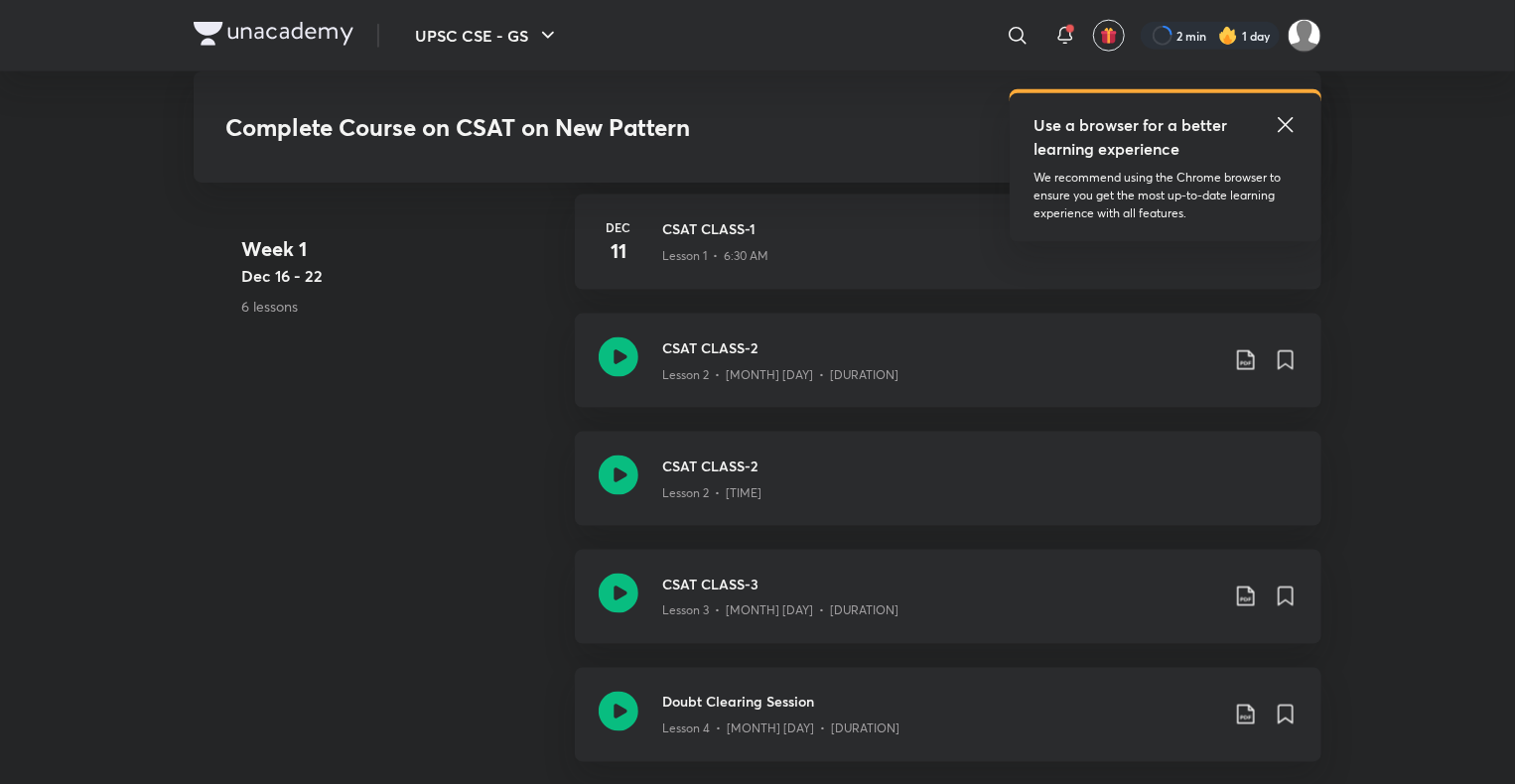 scroll, scrollTop: 1290, scrollLeft: 0, axis: vertical 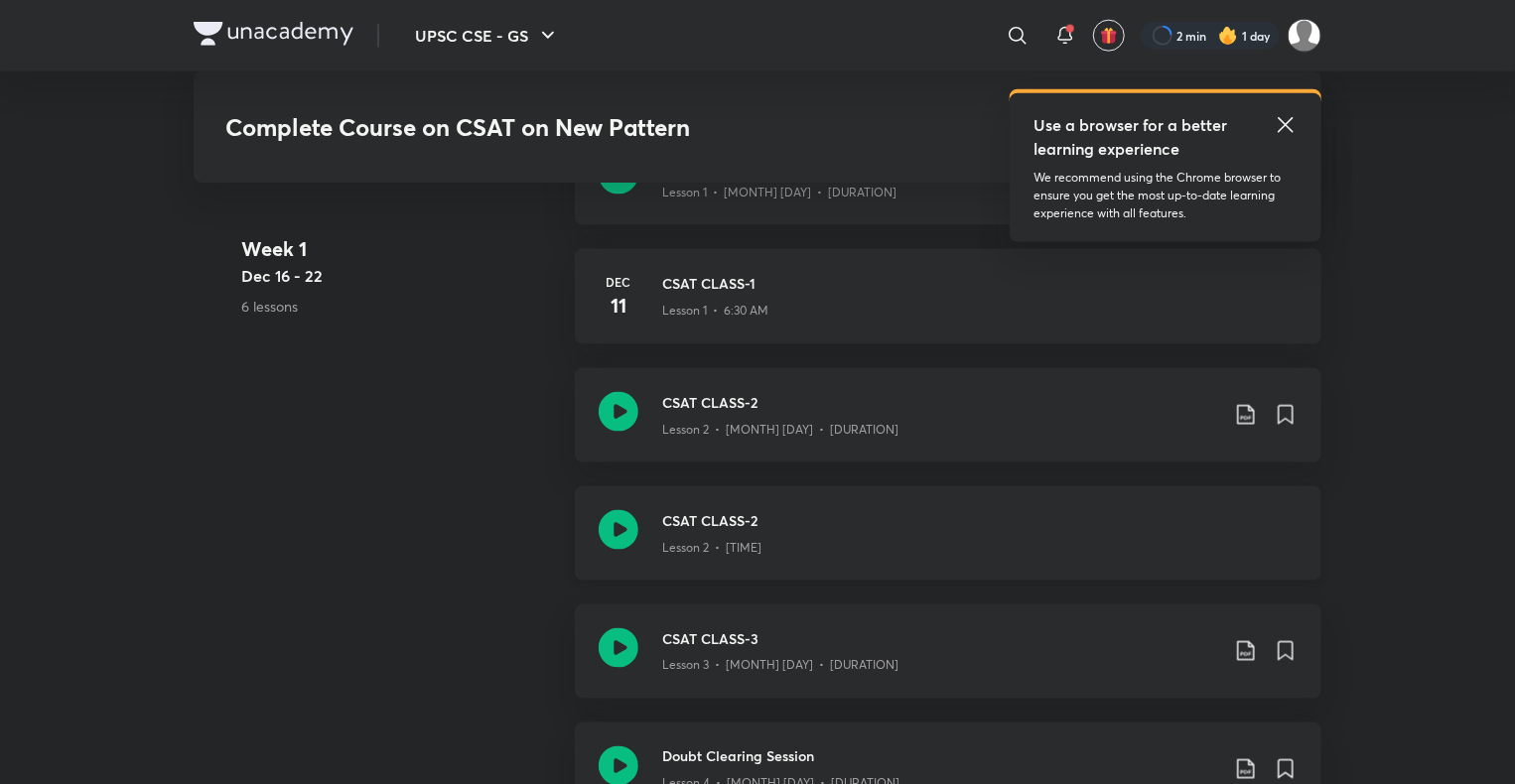 click 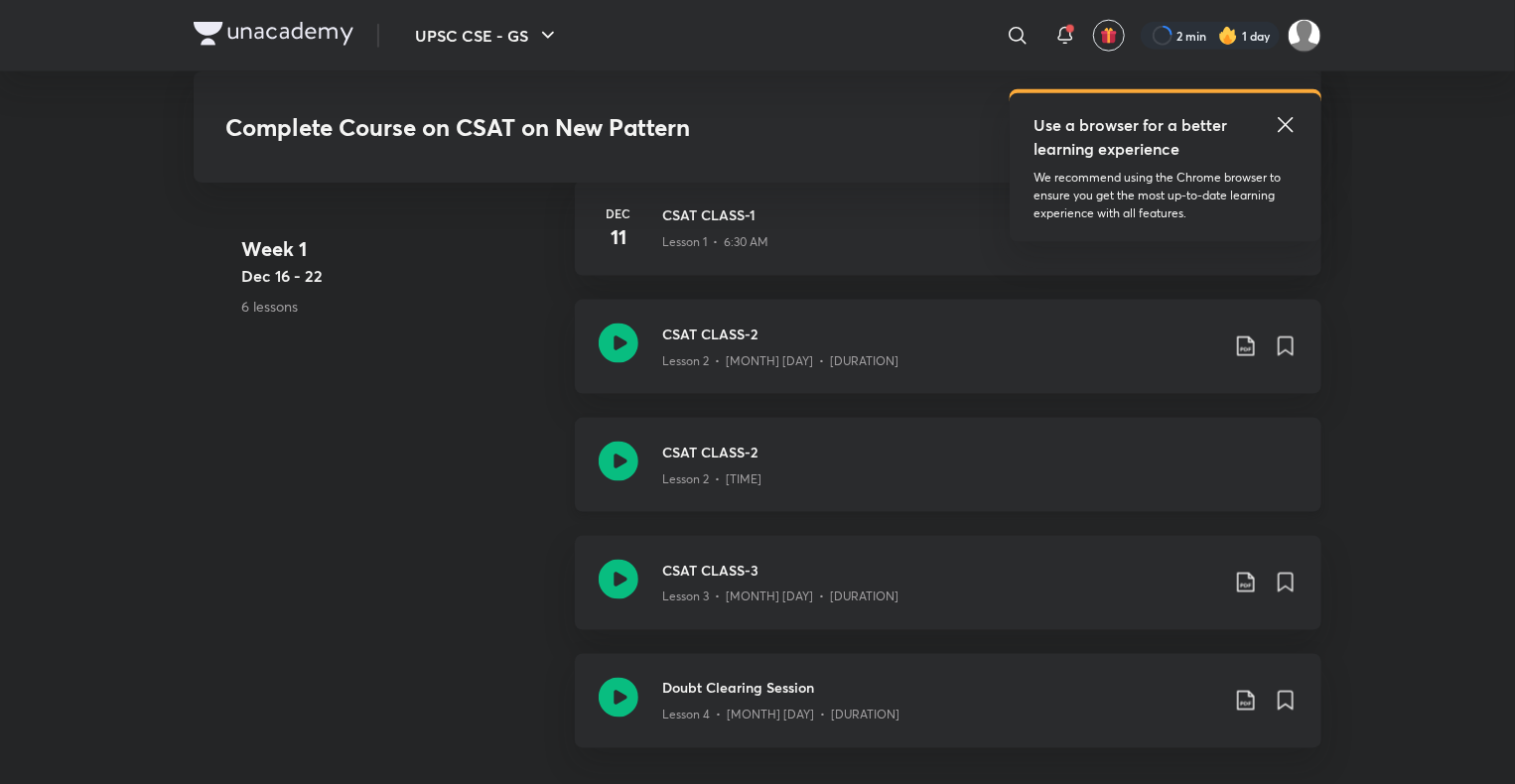 scroll, scrollTop: 1306, scrollLeft: 0, axis: vertical 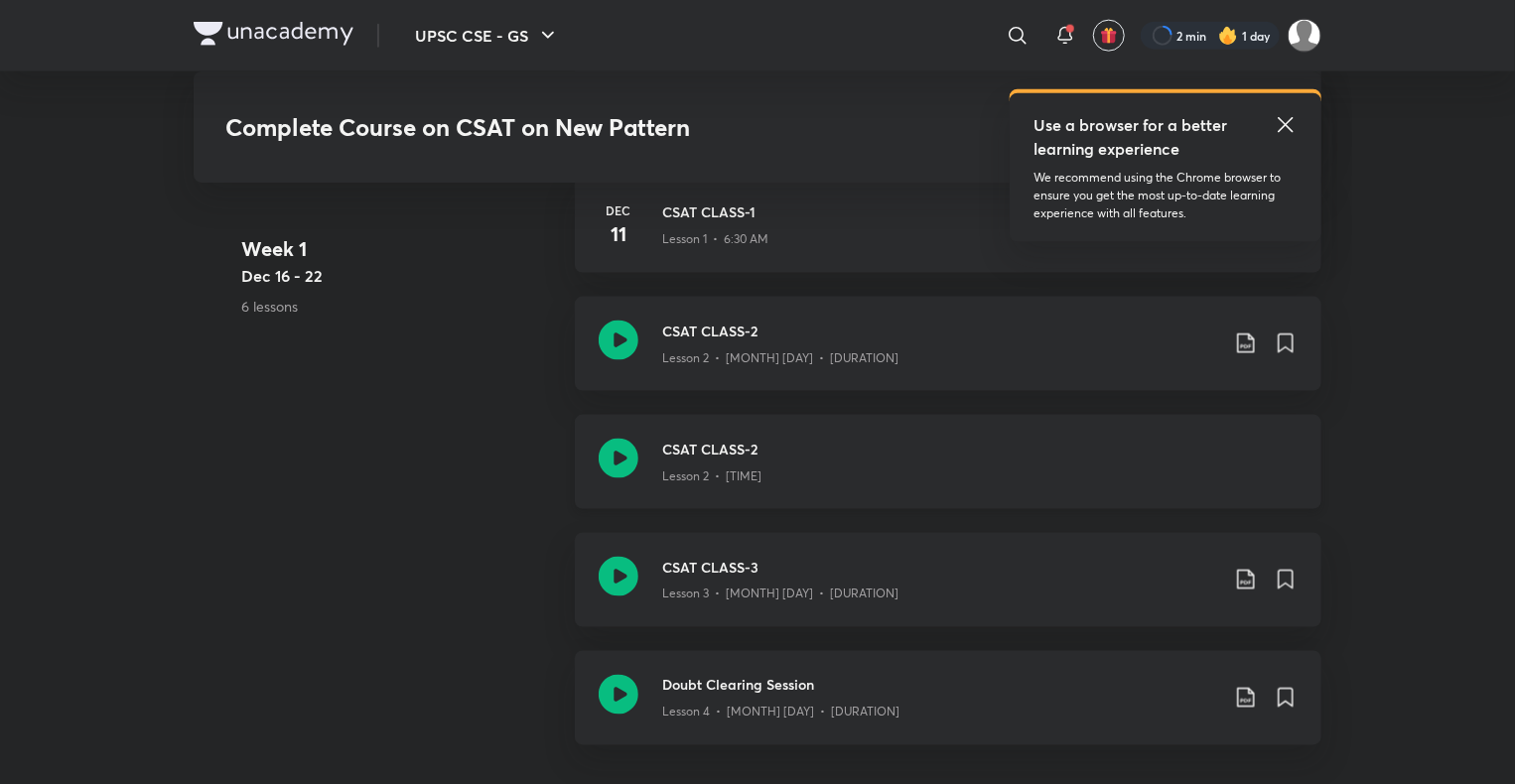 click on "CSAT CLASS-2" at bounding box center [980, 449] 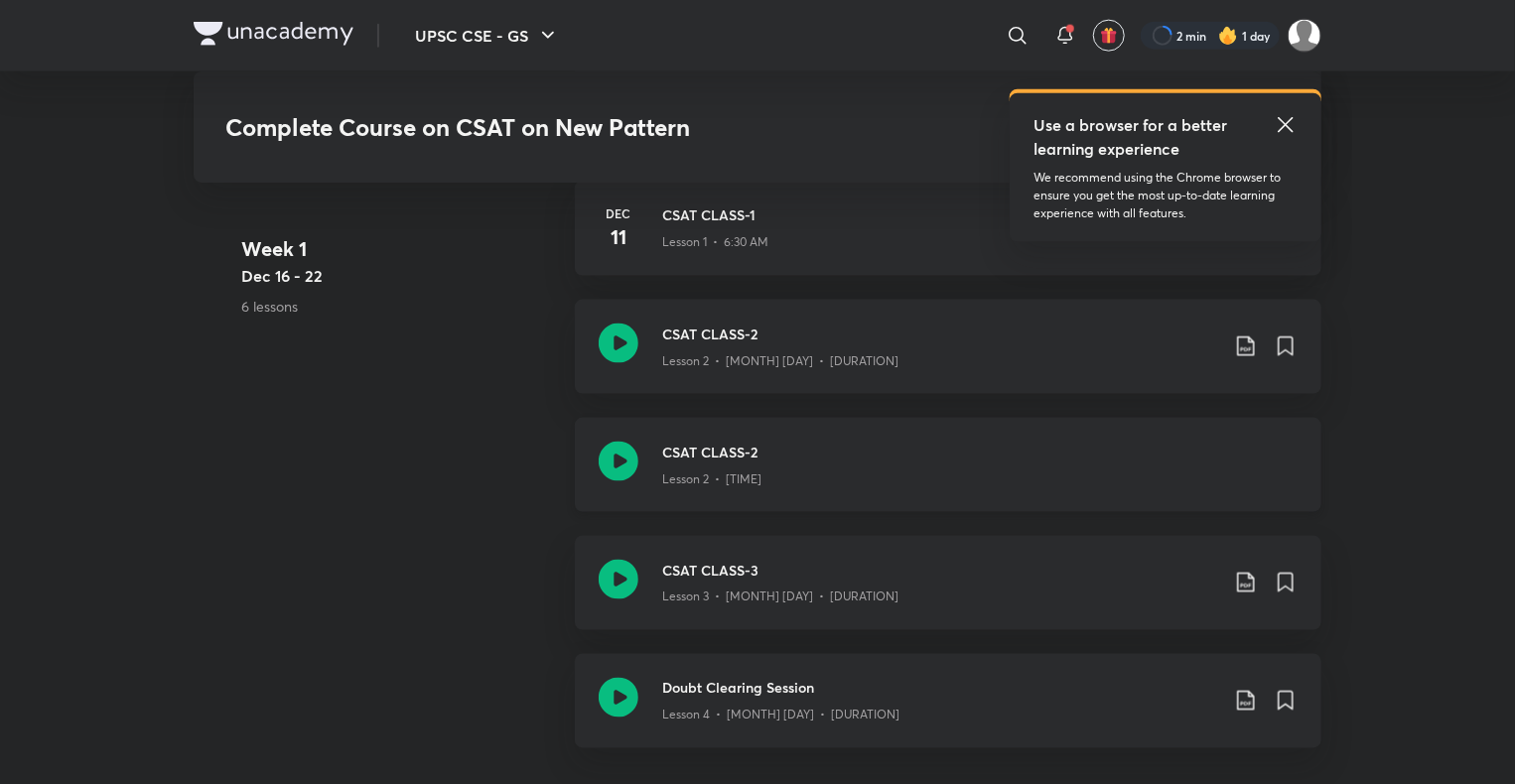 scroll, scrollTop: 1291, scrollLeft: 0, axis: vertical 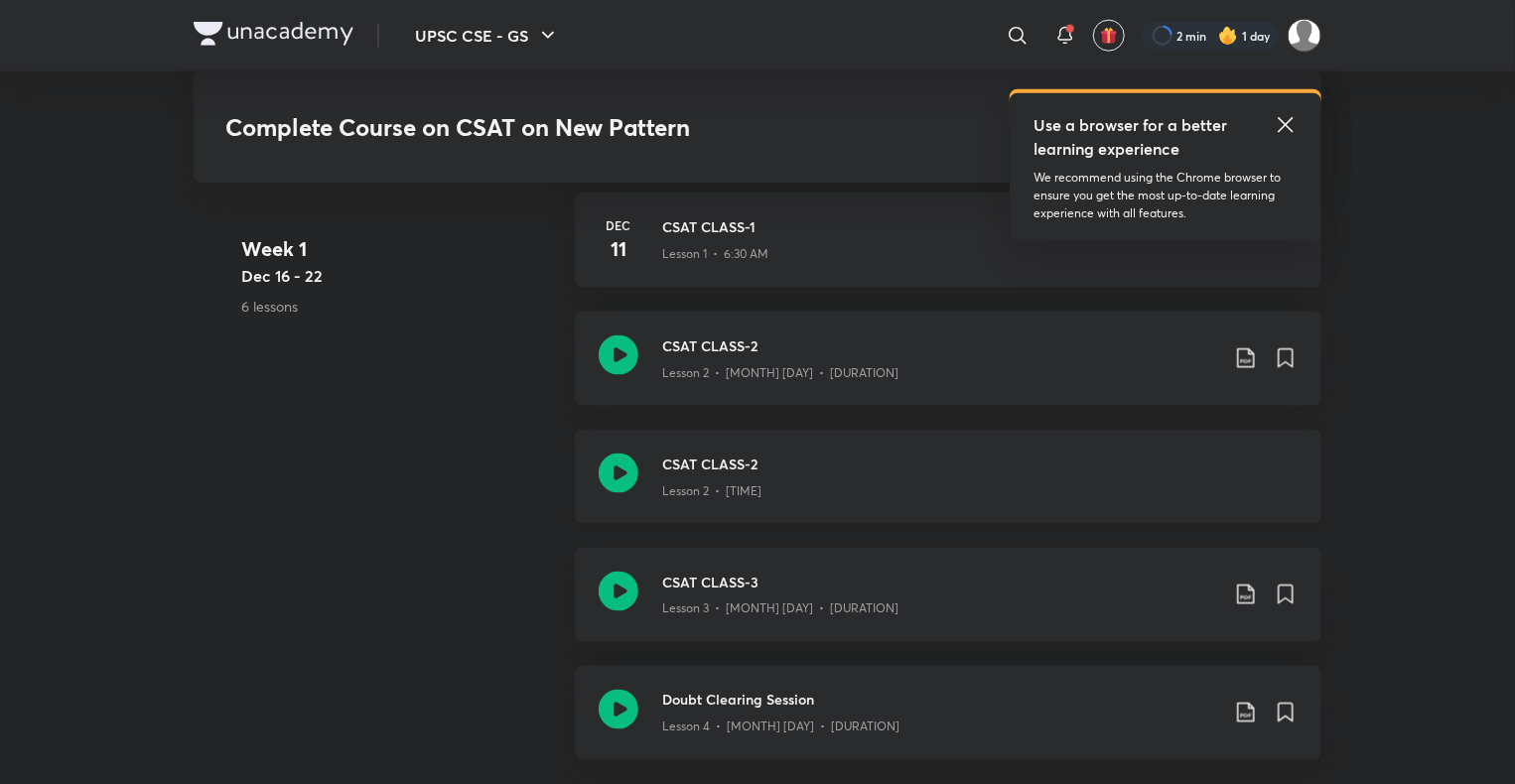 click 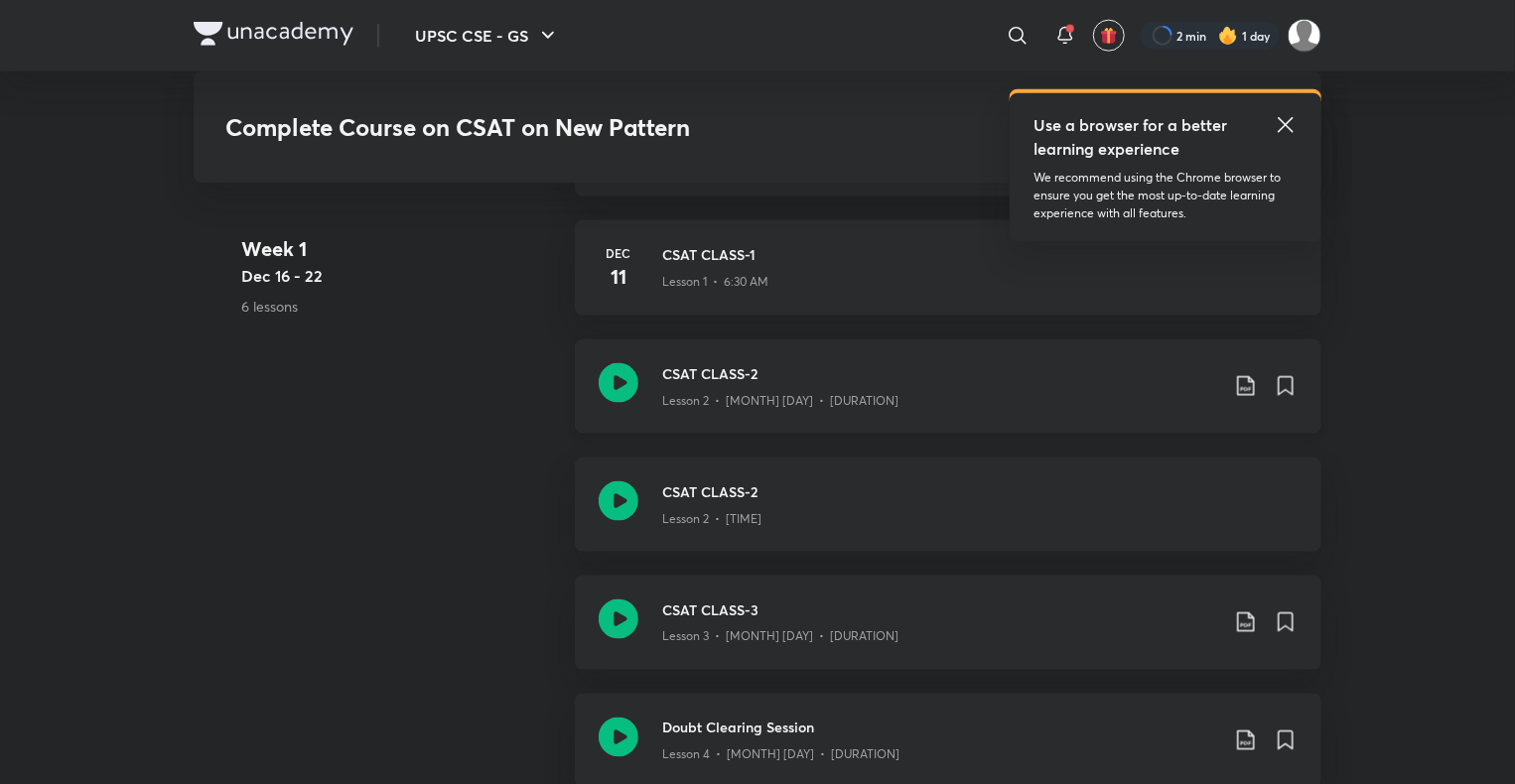 scroll, scrollTop: 1261, scrollLeft: 0, axis: vertical 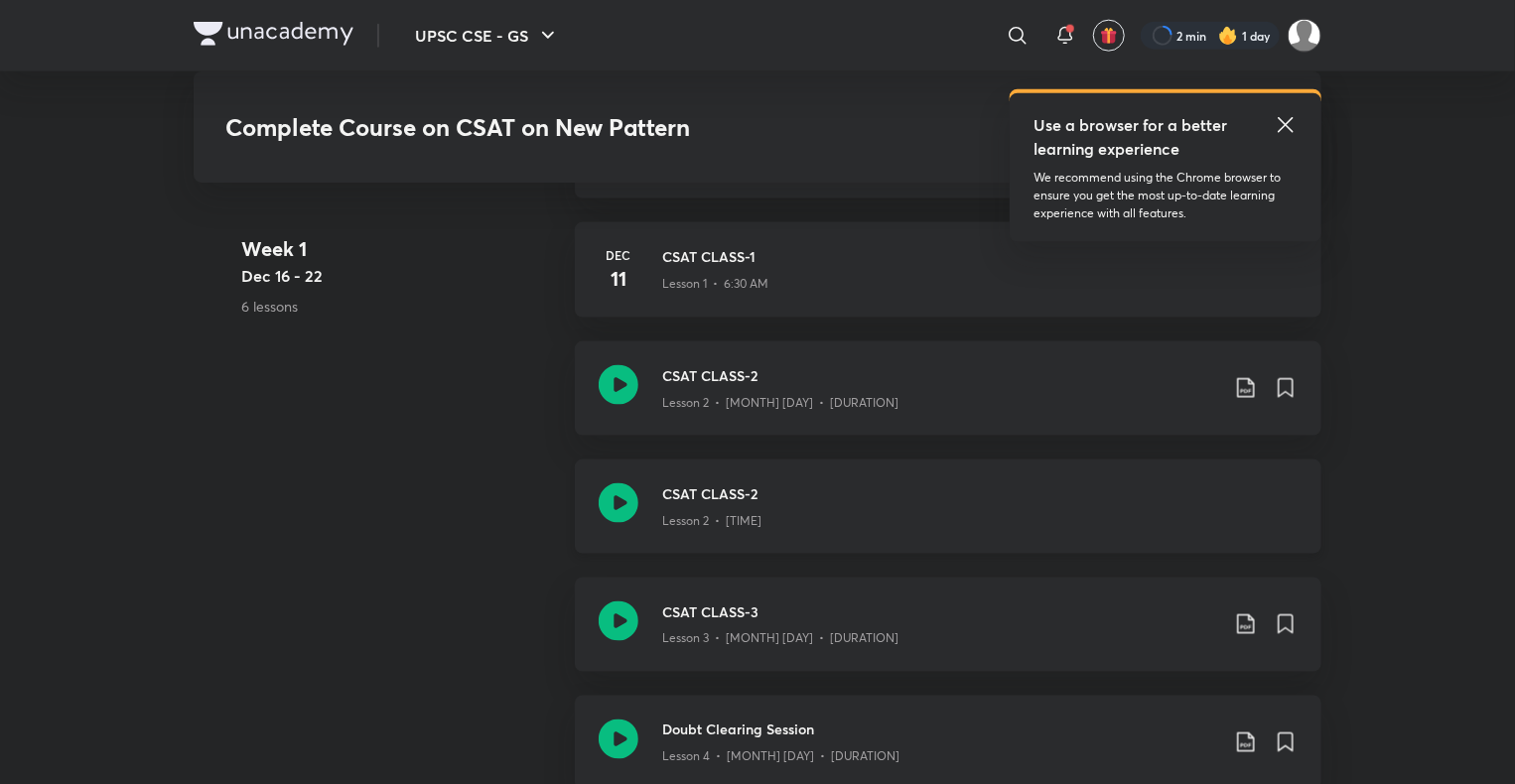 click 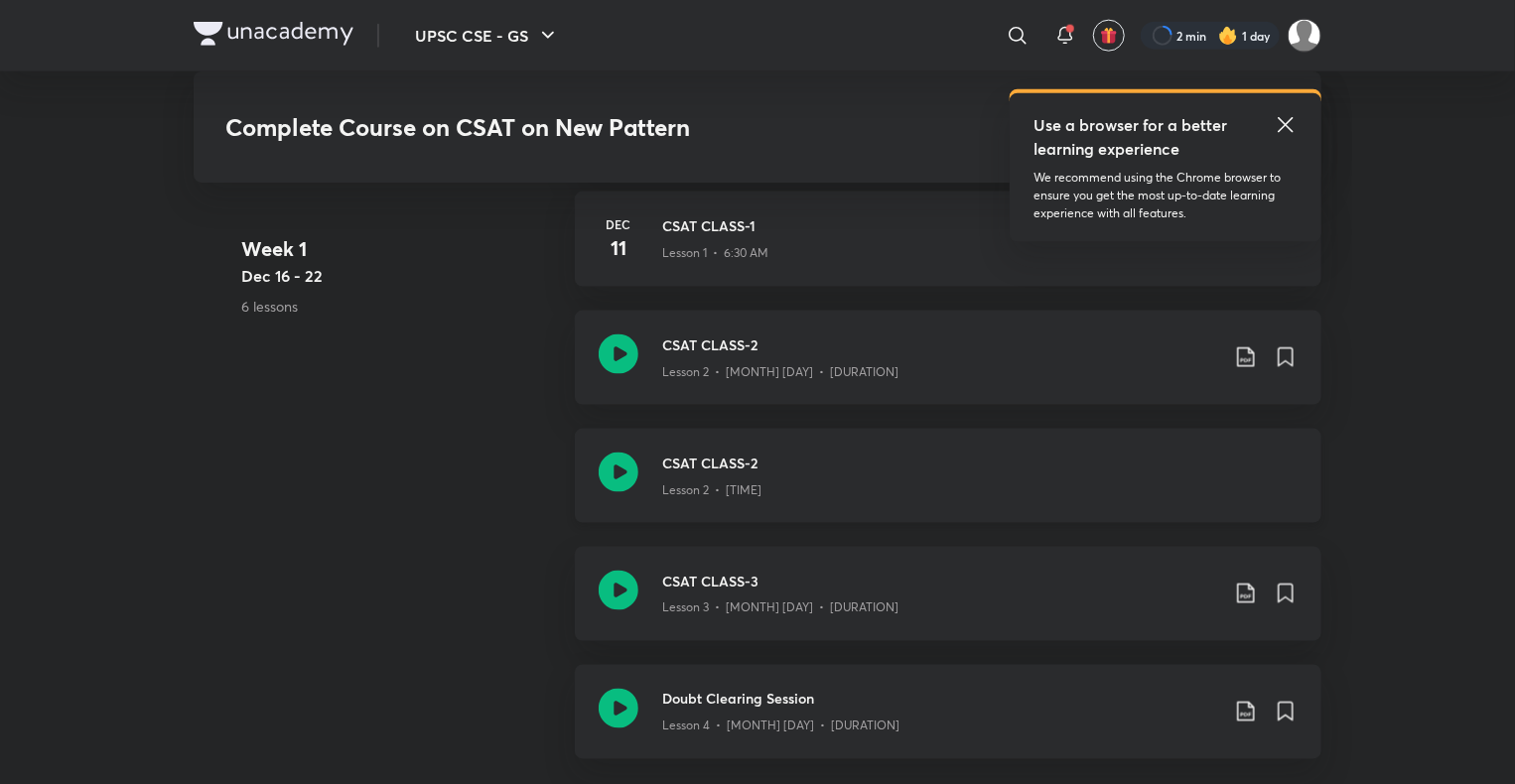 scroll, scrollTop: 1293, scrollLeft: 0, axis: vertical 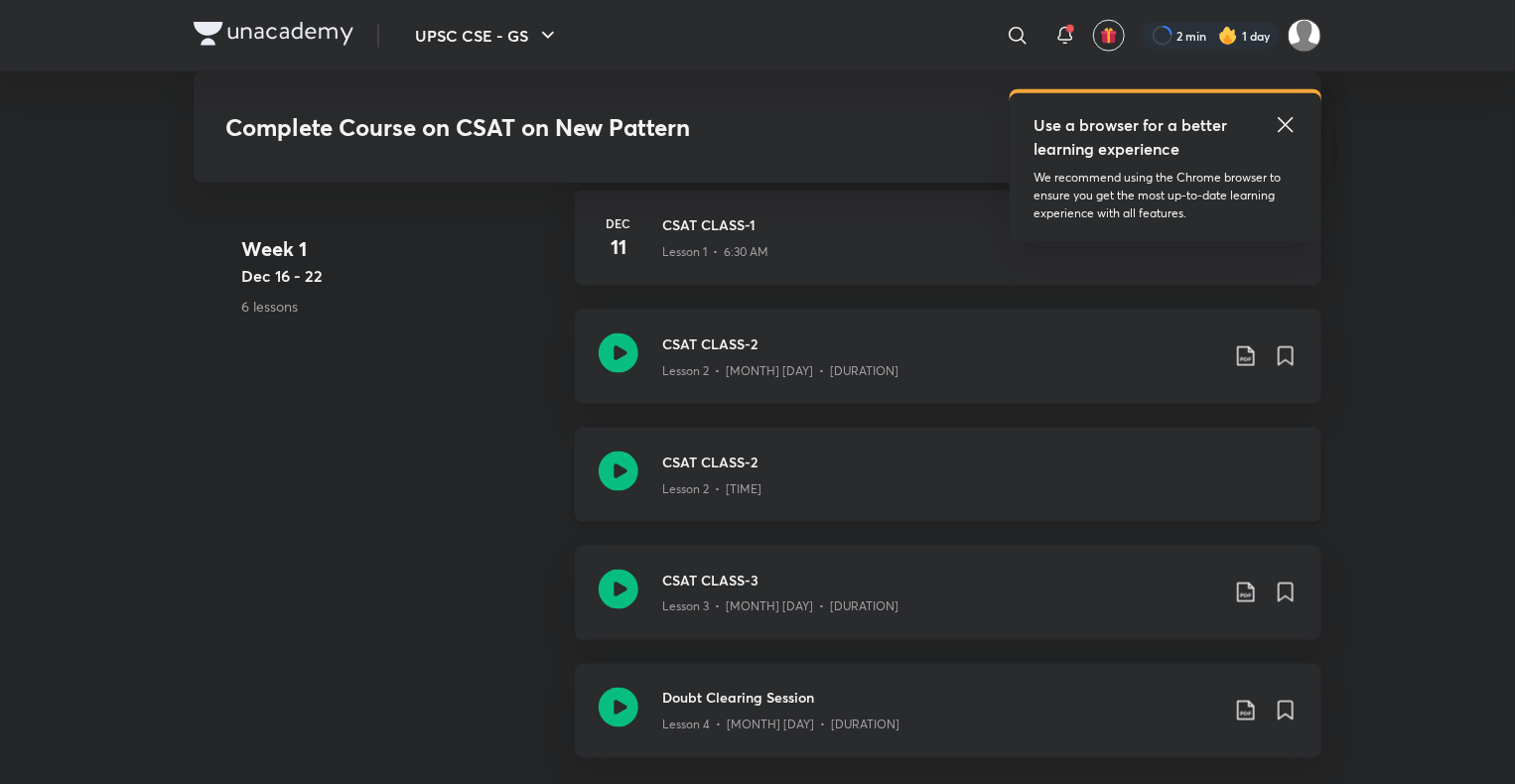 click 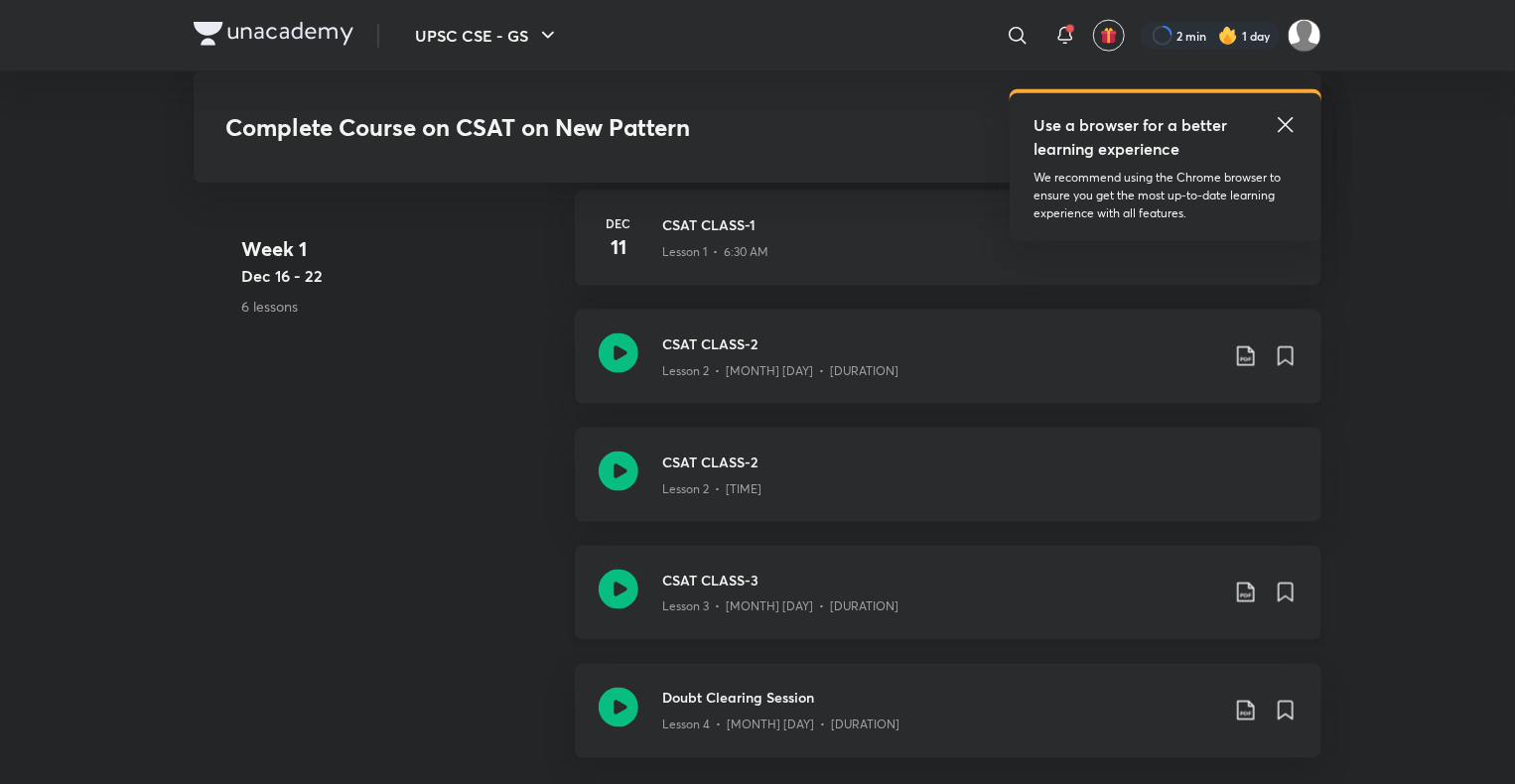click 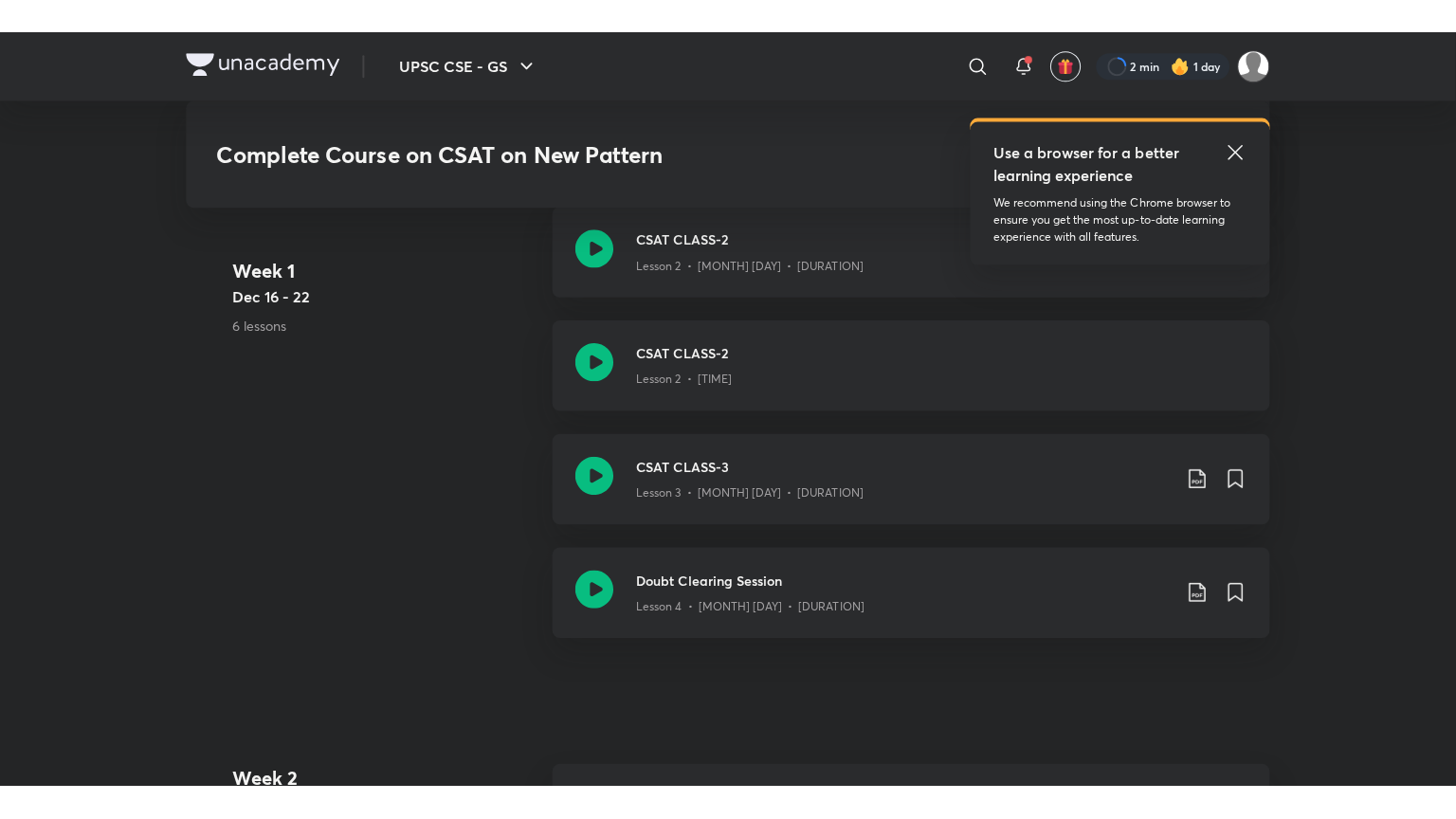 scroll, scrollTop: 1360, scrollLeft: 0, axis: vertical 